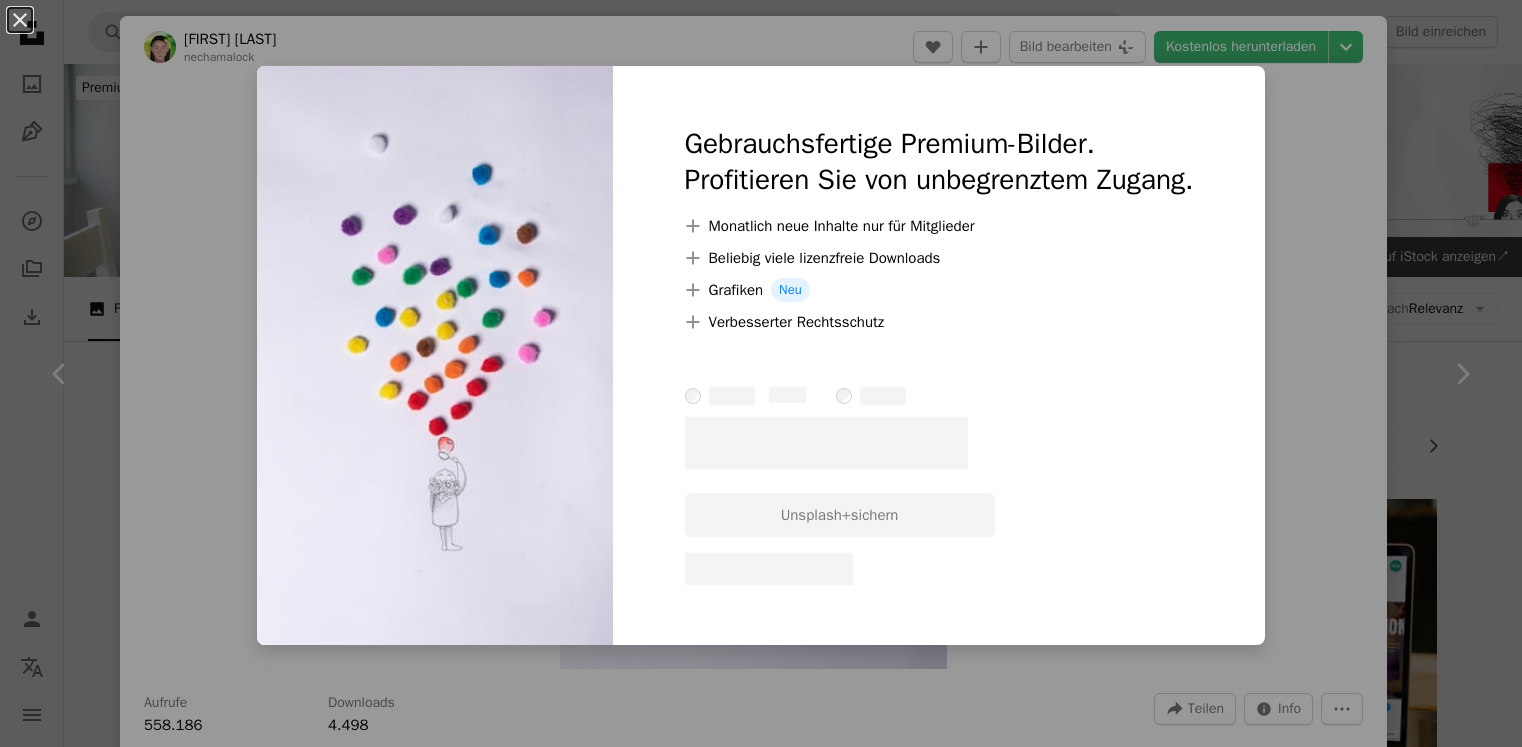 scroll, scrollTop: 10220, scrollLeft: 0, axis: vertical 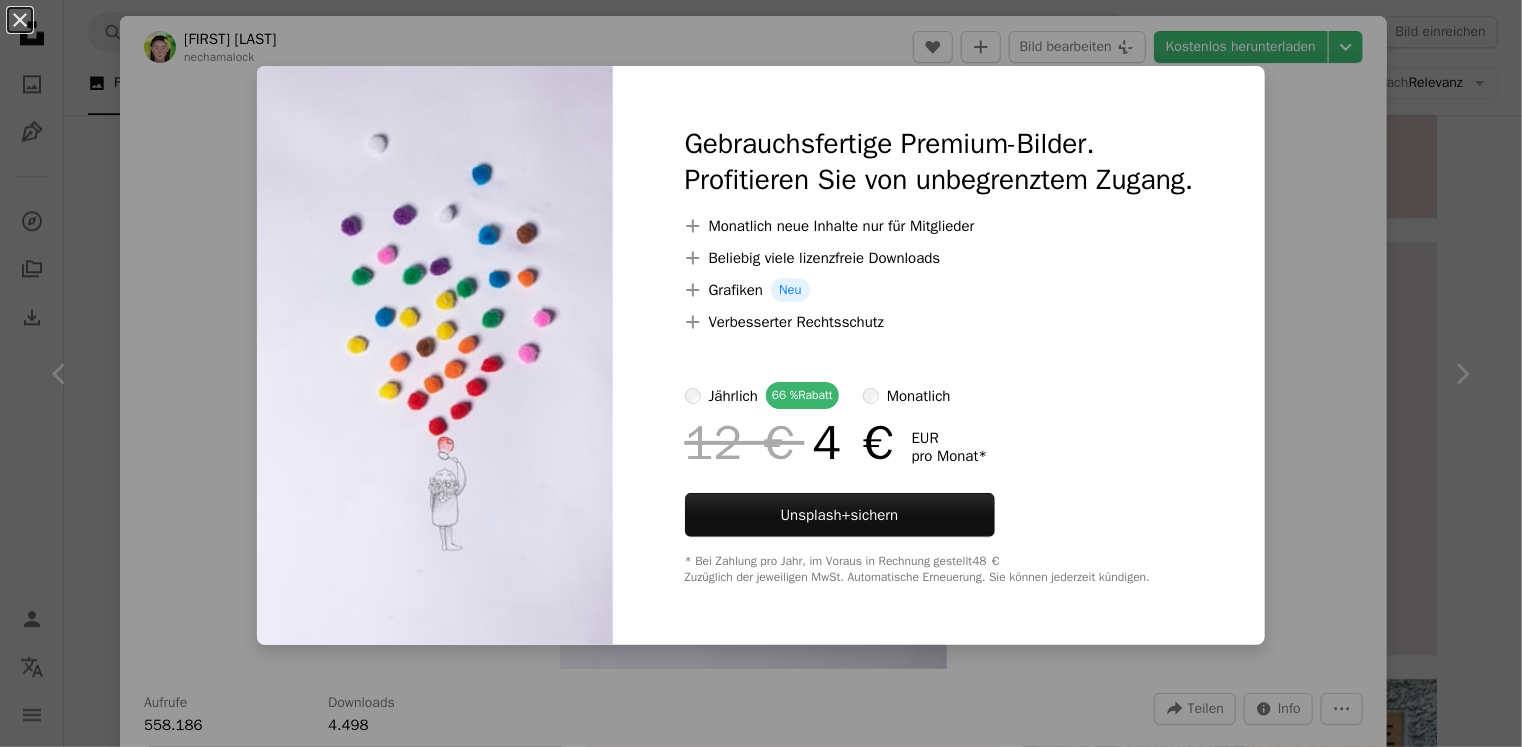 click on "An X shape Gebrauchsfertige Premium-Bilder. Profitieren Sie von unbegrenztem Zugang. A plus sign Monatlich neue Inhalte nur für Mitglieder A plus sign Beliebig viele lizenzfreie Downloads A plus sign Grafiken  Neu A plus sign Verbesserter Rechtsschutz jährlich 66 %  Rabatt monatlich 12 €   4 € EUR pro Monat * Unsplash+  sichern * Bei Zahlung pro Jahr, im Voraus in Rechnung gestellt  48 € Zuzüglich der jeweiligen MwSt. Automatische Erneuerung. Sie können jederzeit kündigen." at bounding box center (761, 373) 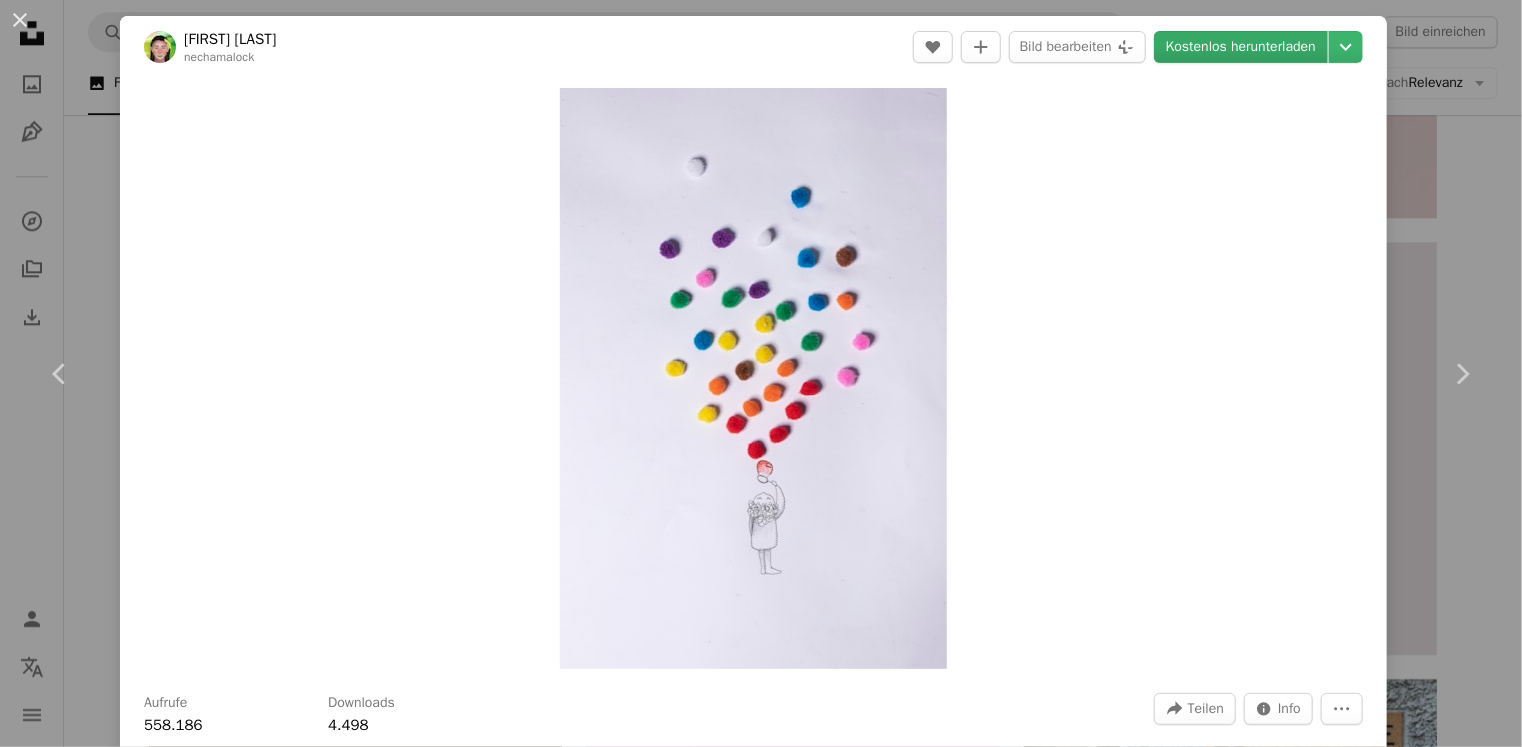 click on "Kostenlos herunterladen" at bounding box center [1241, 47] 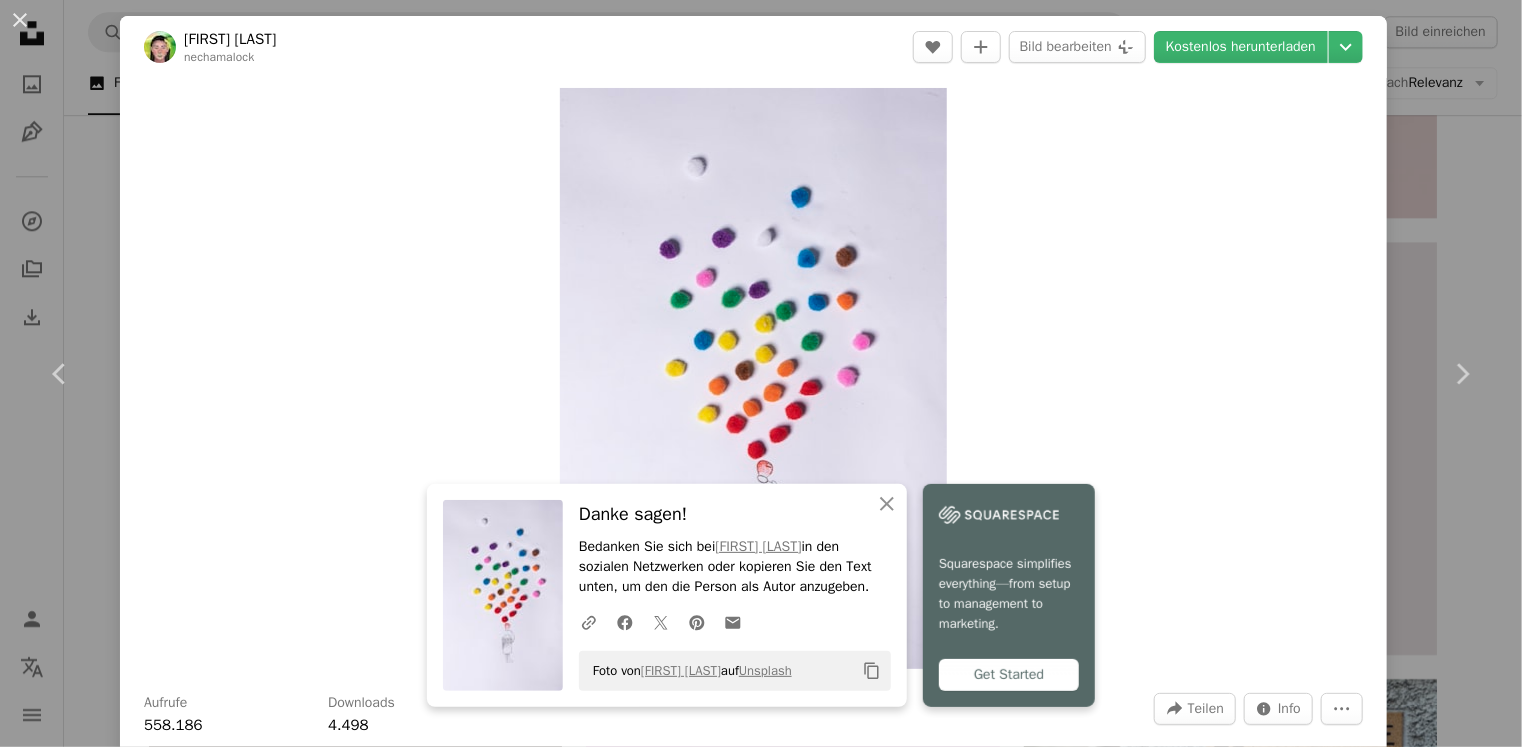 click on "Zoom in" at bounding box center [753, 378] 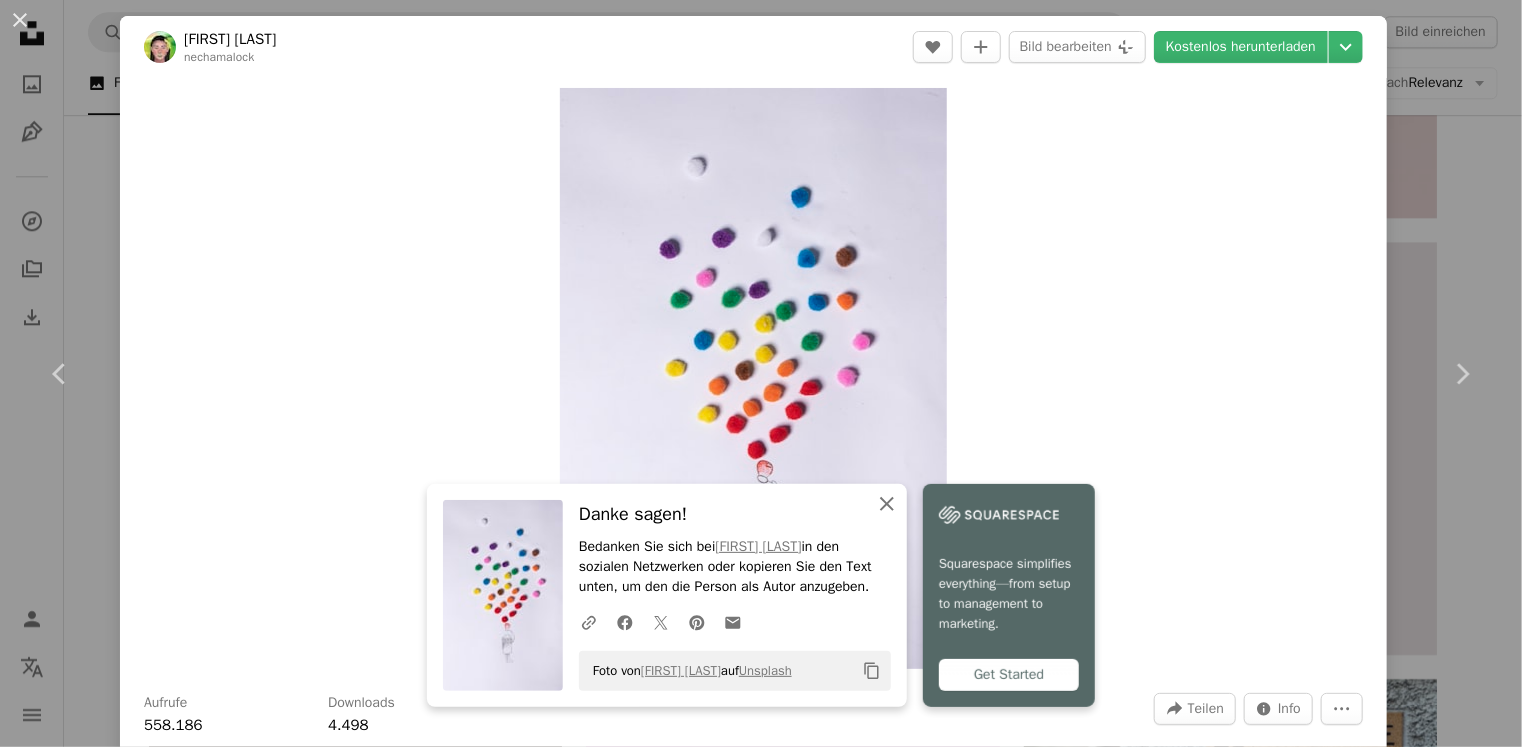 click 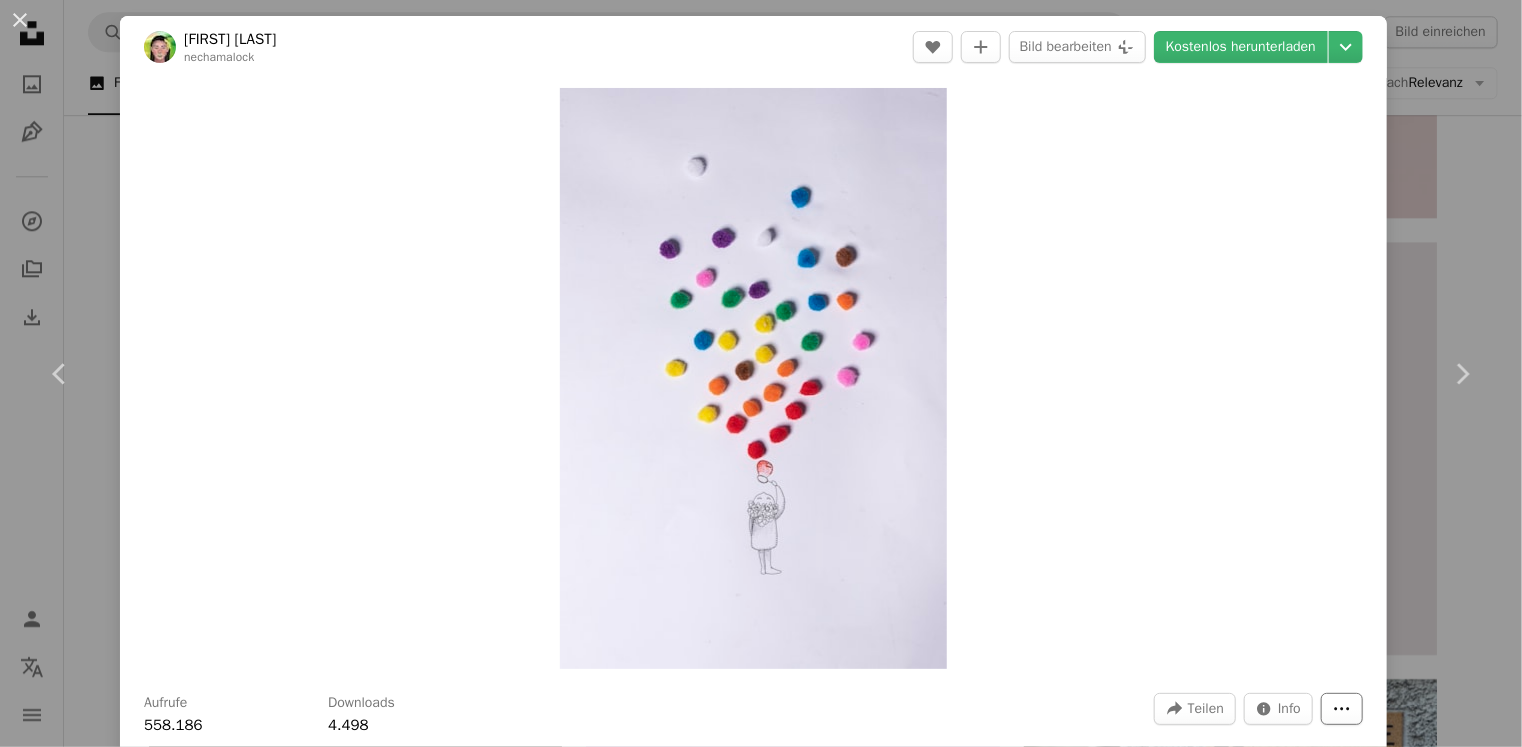 click on "More Actions" 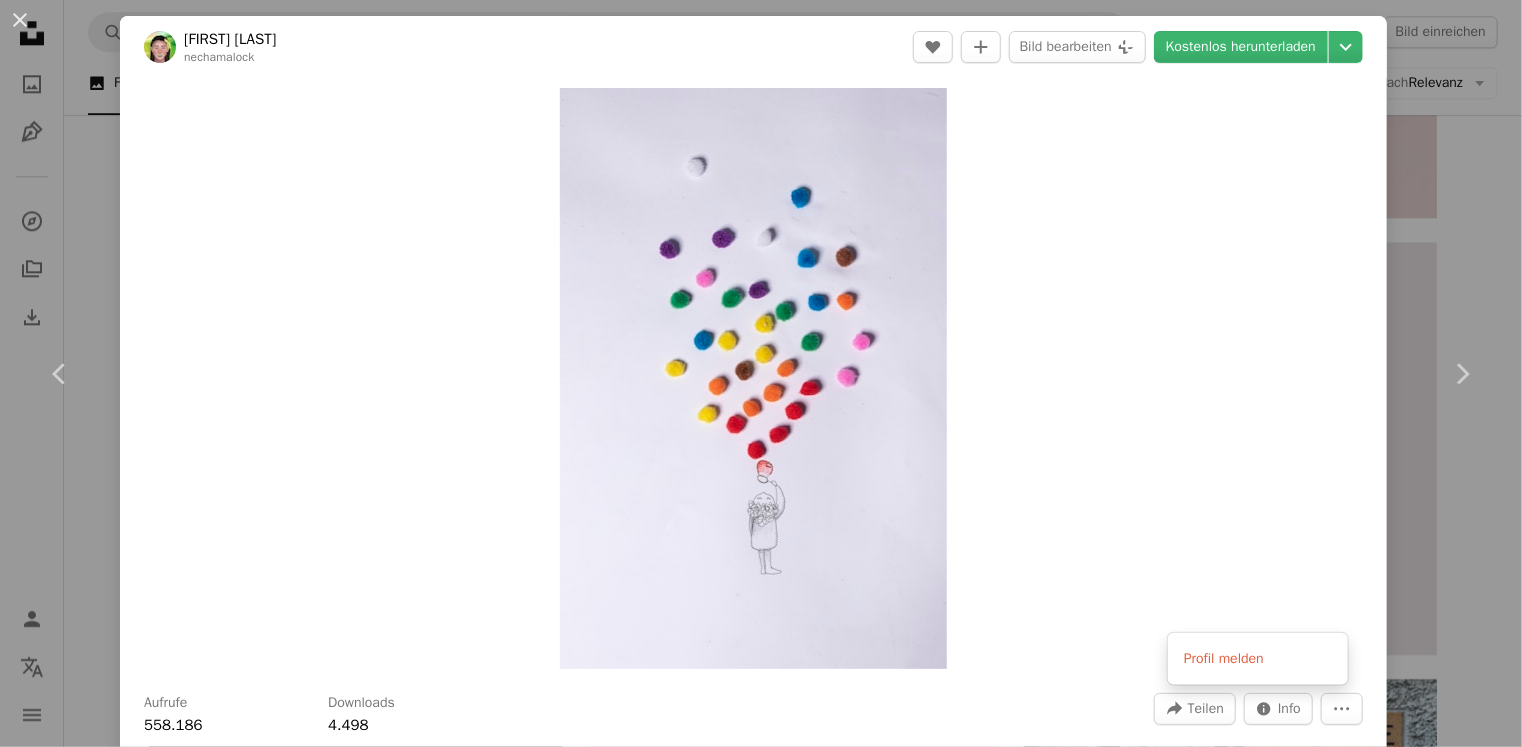click on "An X shape Chevron left Chevron right Nechama Lock nechamalock A heart A plus sign Bild bearbeiten   Plus sign for Unsplash+ Kostenlos herunterladen Chevron down Zoom in Aufrufe 558.186 Downloads 4.498 A forward-right arrow Teilen Info icon Info More Actions Calendar outlined Veröffentlicht am  [DATE] Camera Canon, EOS 80D Safety Kostenlos zu verwenden im Rahmen der  Unsplash Lizenz Kunst bunt bunter Hintergrund Kreative Bilder Kreativität kritzeln künstlerisch Doodle-Kunst Kunsthandwerk Doodles Künstlerisch Farbenfrohe Kunst Kreative Kunst niedliche Ästhetik kritzelnd Niedliche Kunst farbenfrohe Ästhetik Luftballon Ball Kostenlose Bilder Ähnliche Premium-Bilder auf iStock durchsuchen  |  20 % Rabatt mit Aktionscode UNSPLASH20 Mehr auf iStock anzeigen  ↗ Ähnliche Bilder A heart A plus sign Nechama Lock Arrow pointing down Plus sign for Unsplash+ A heart A plus sign Curated Lifestyle Für  Unsplash+ A lock   Herunterladen A heart A plus sign Muchammad Basith Ramadhani Arrow pointing down" at bounding box center (761, 373) 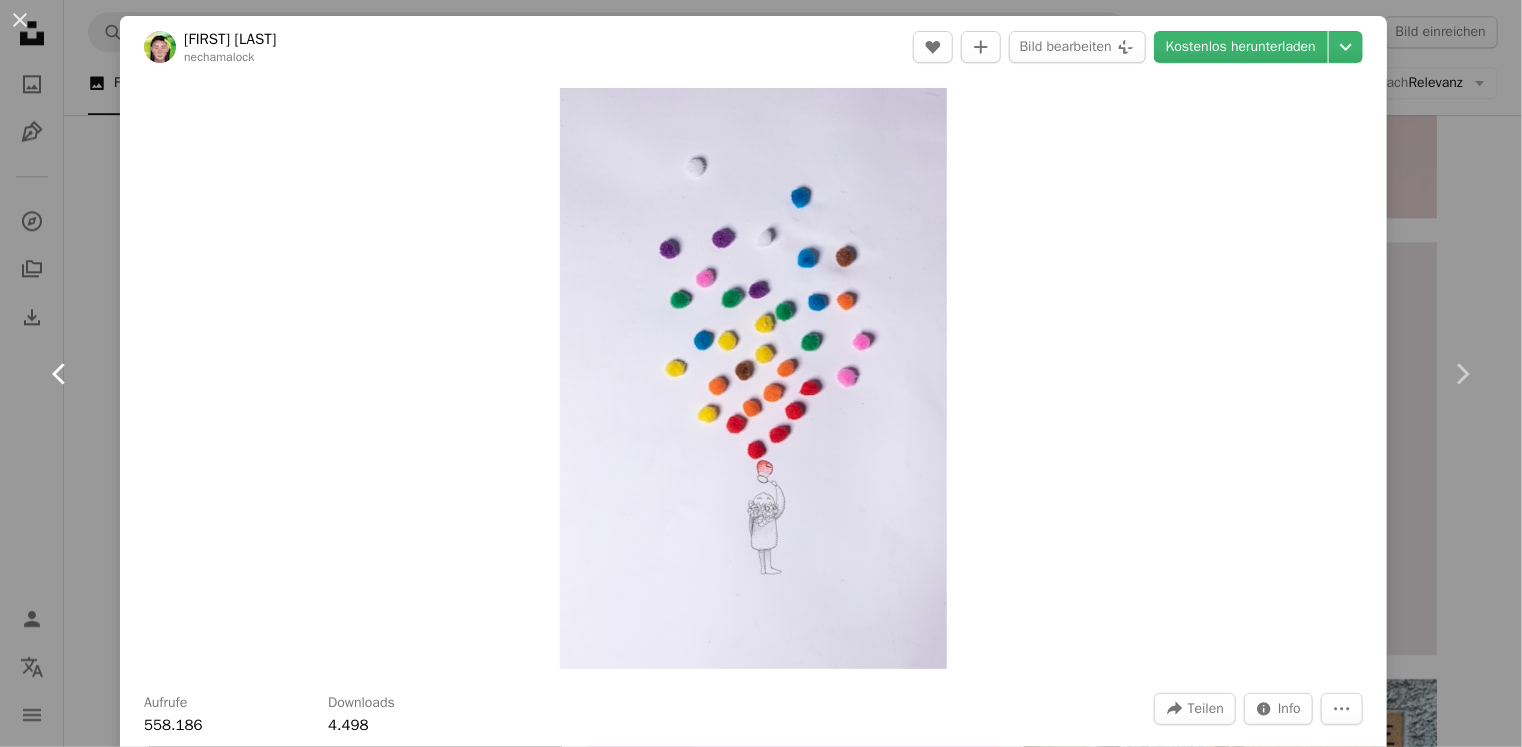 click on "Chevron left" 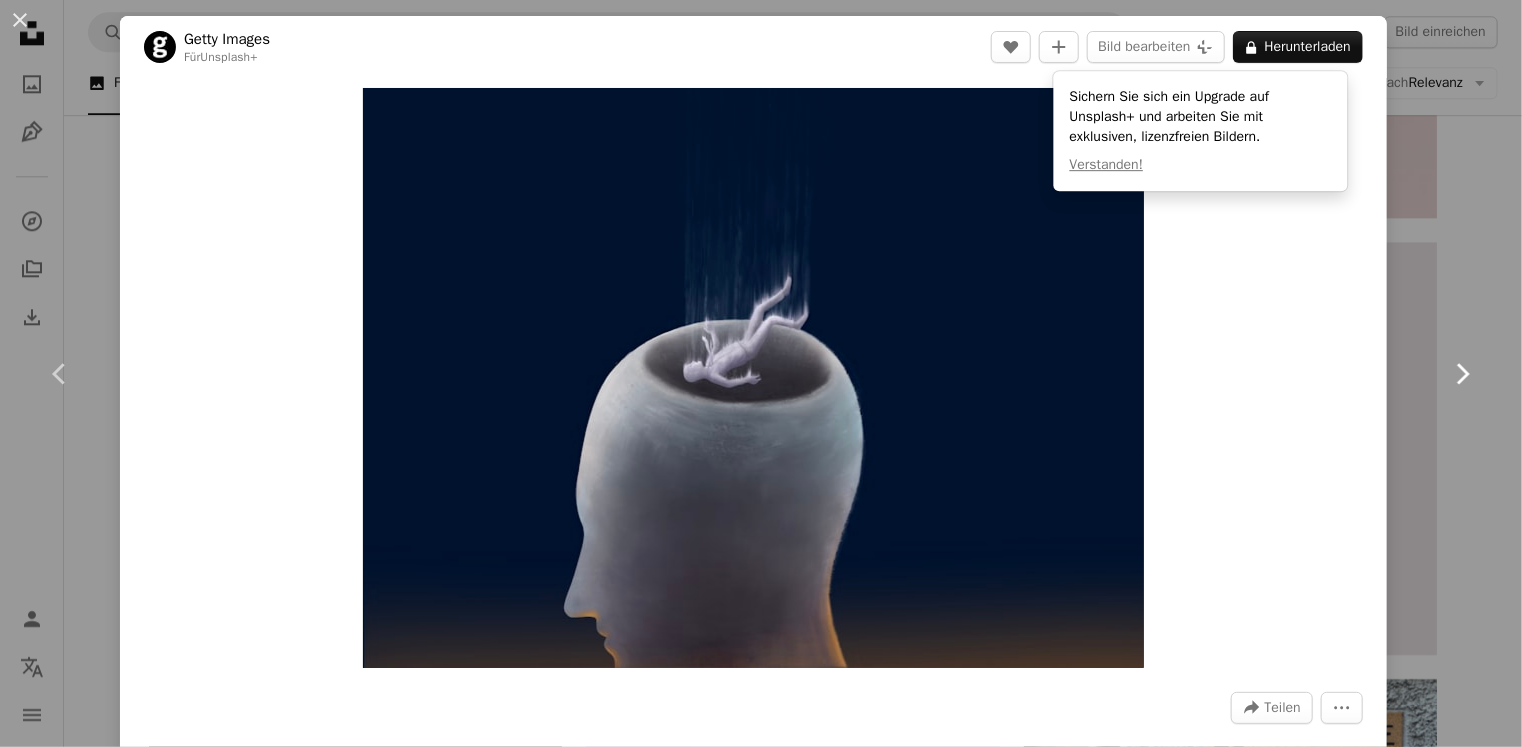 click on "Chevron right" 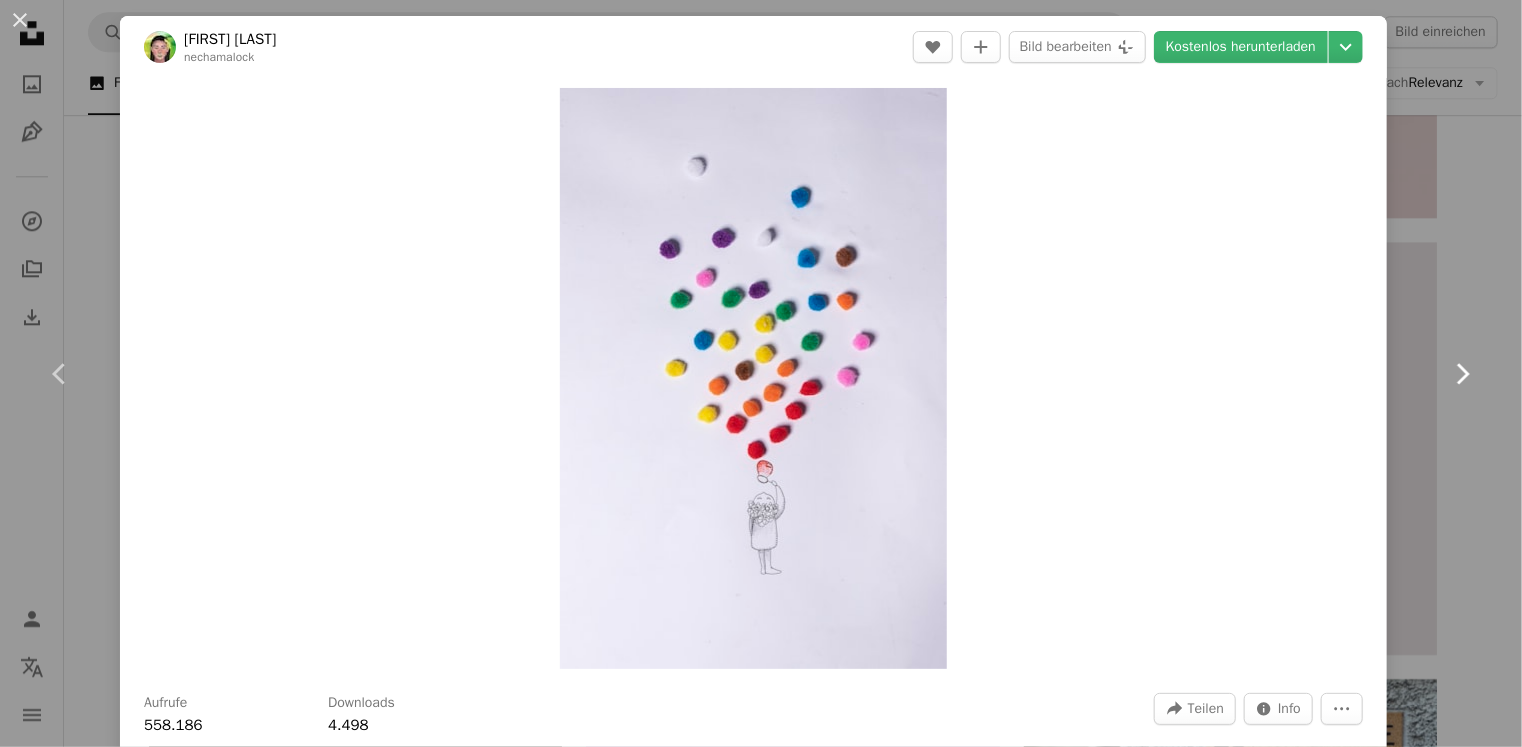 click on "Chevron right" 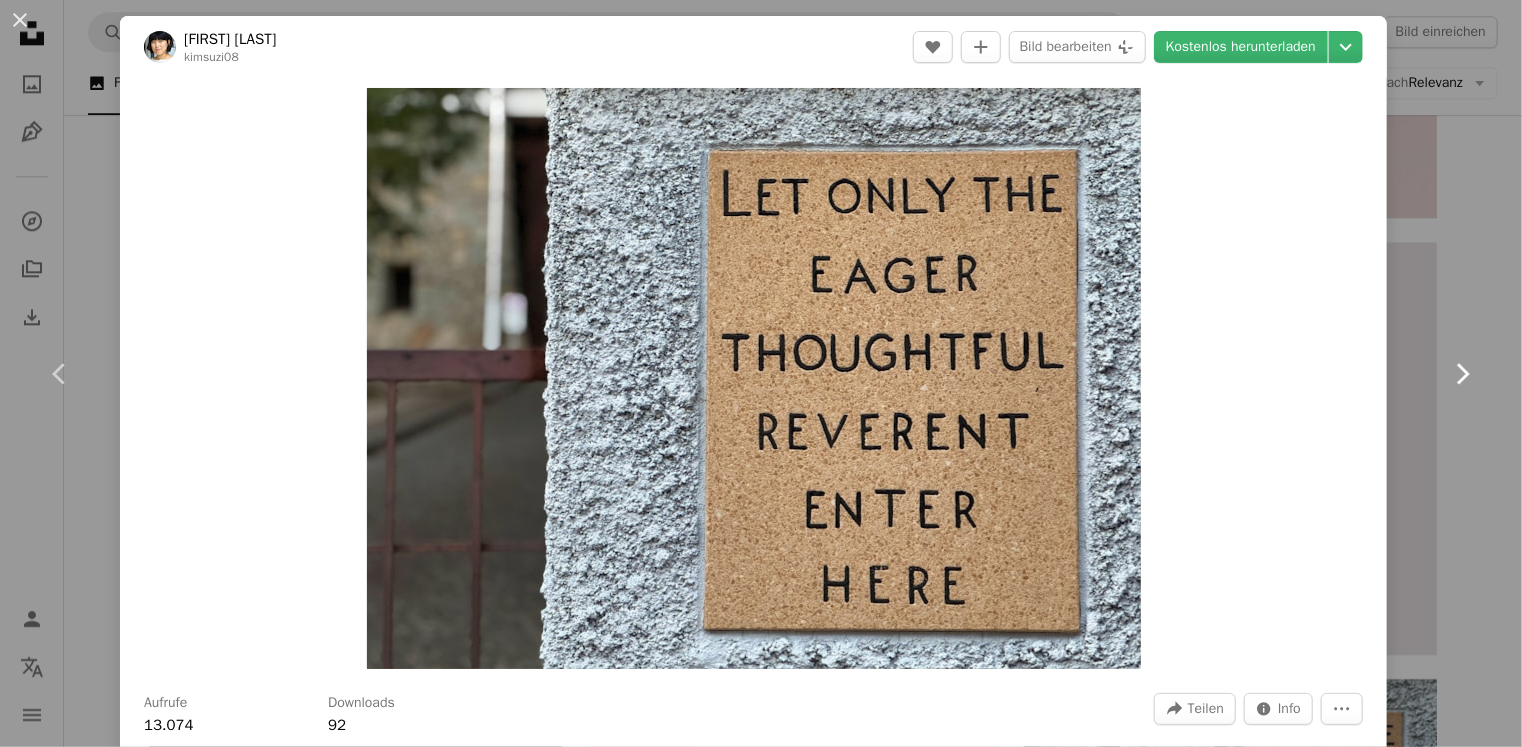 click on "Chevron right" 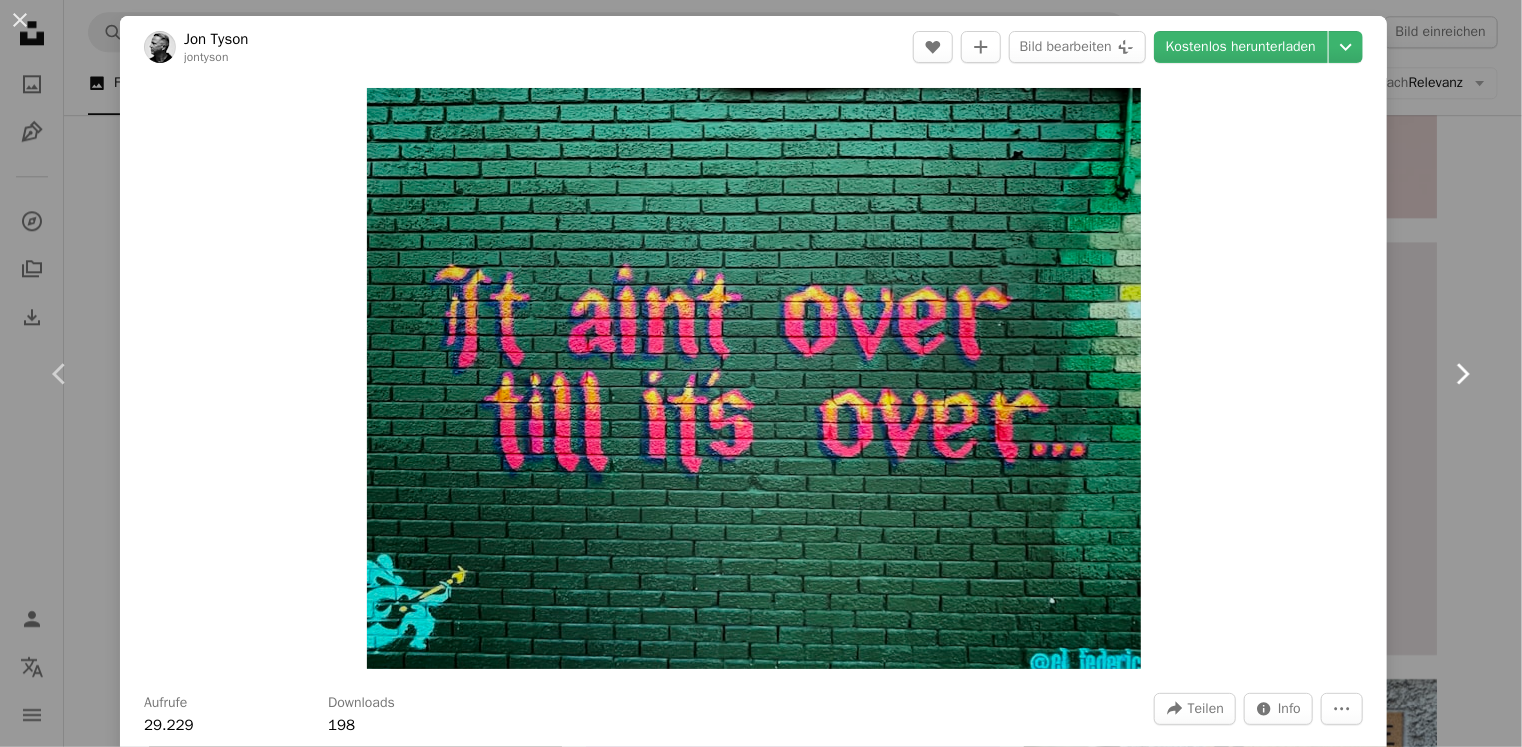 click on "Chevron right" 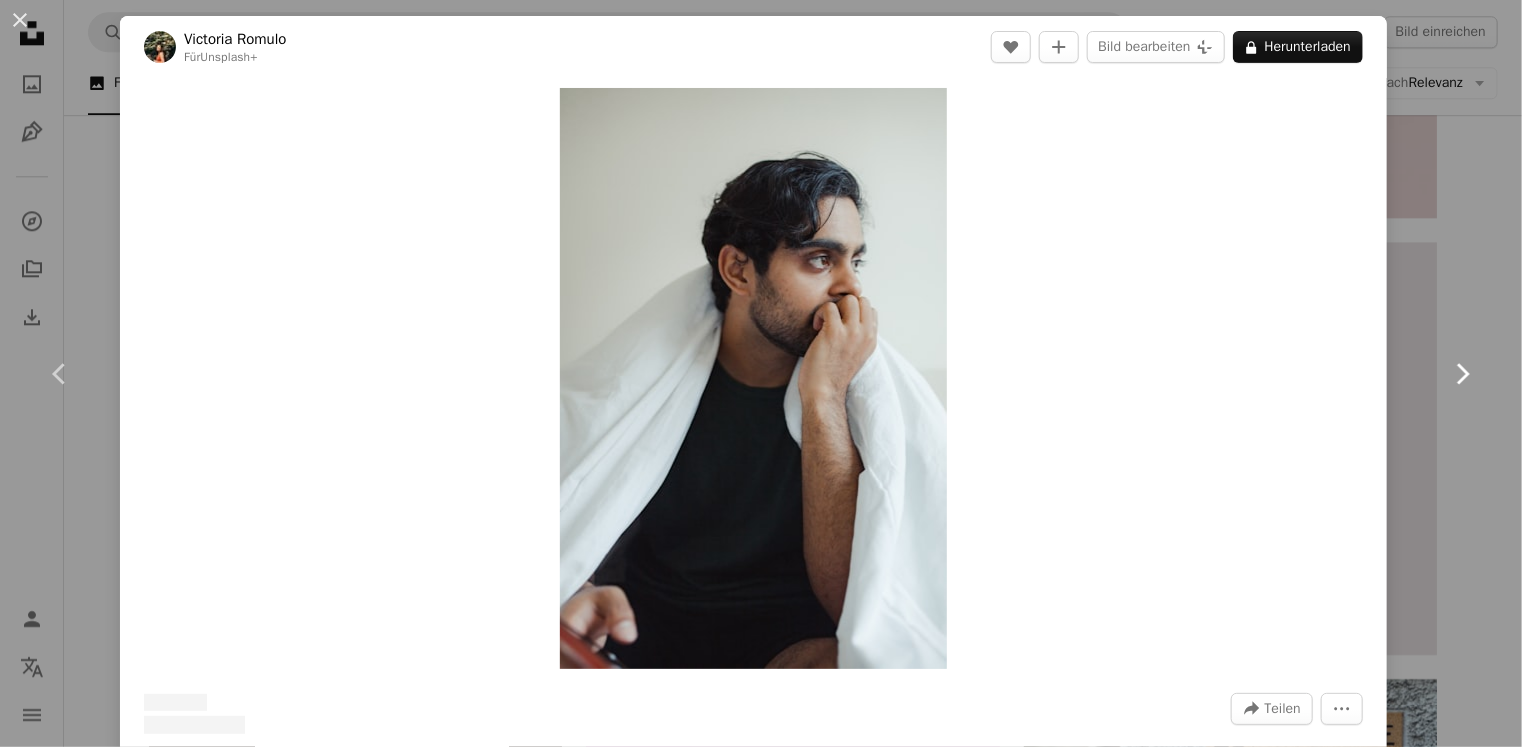 click on "Chevron right" 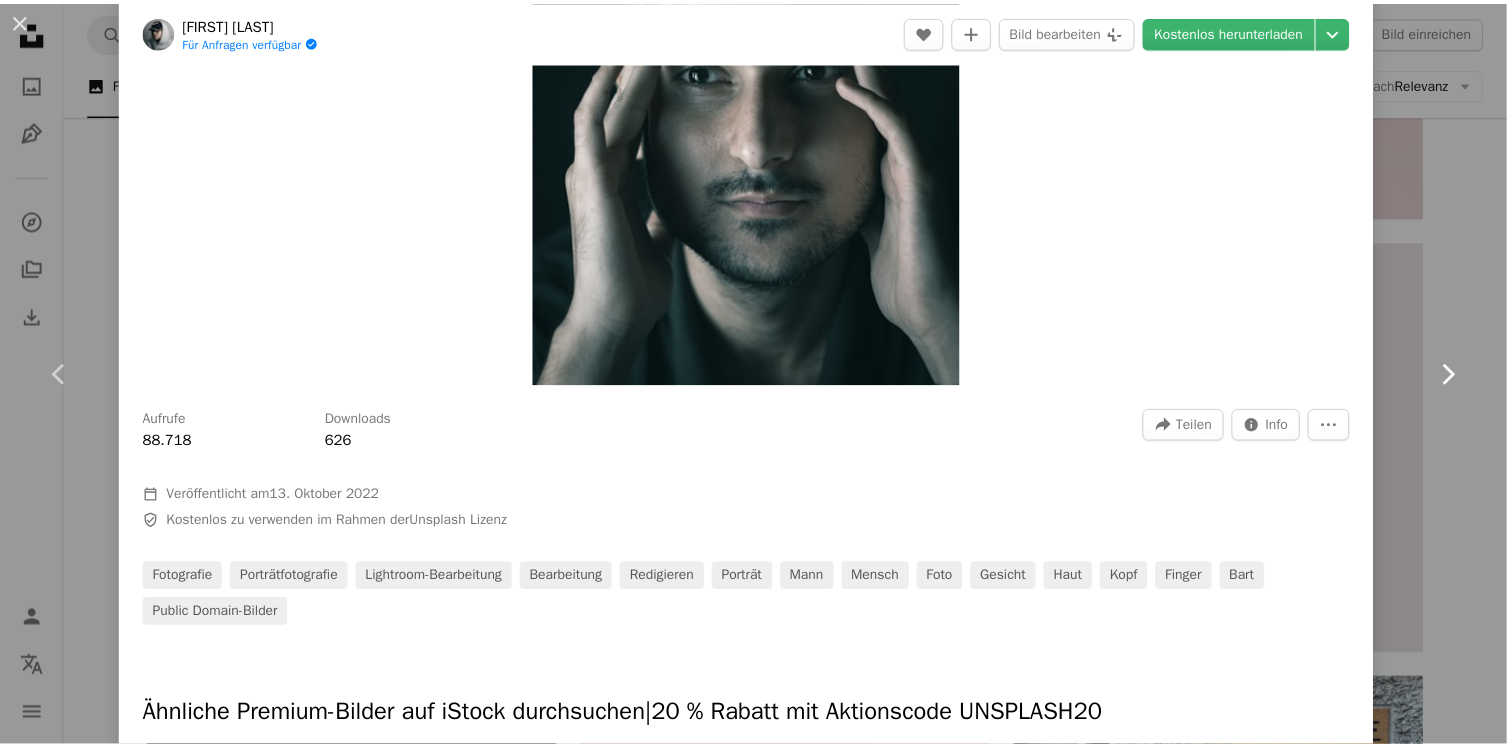 scroll, scrollTop: 0, scrollLeft: 0, axis: both 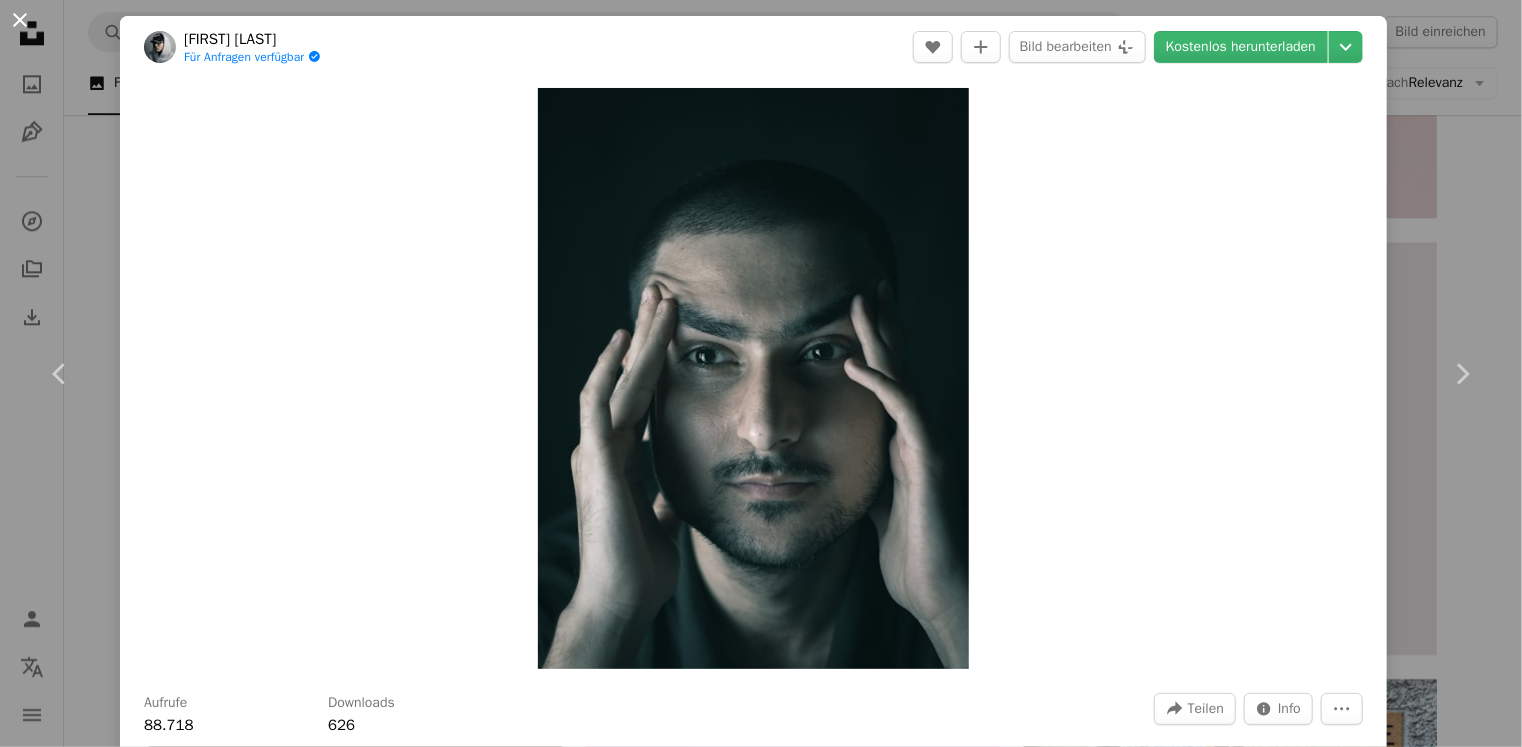 click on "An X shape" at bounding box center (20, 20) 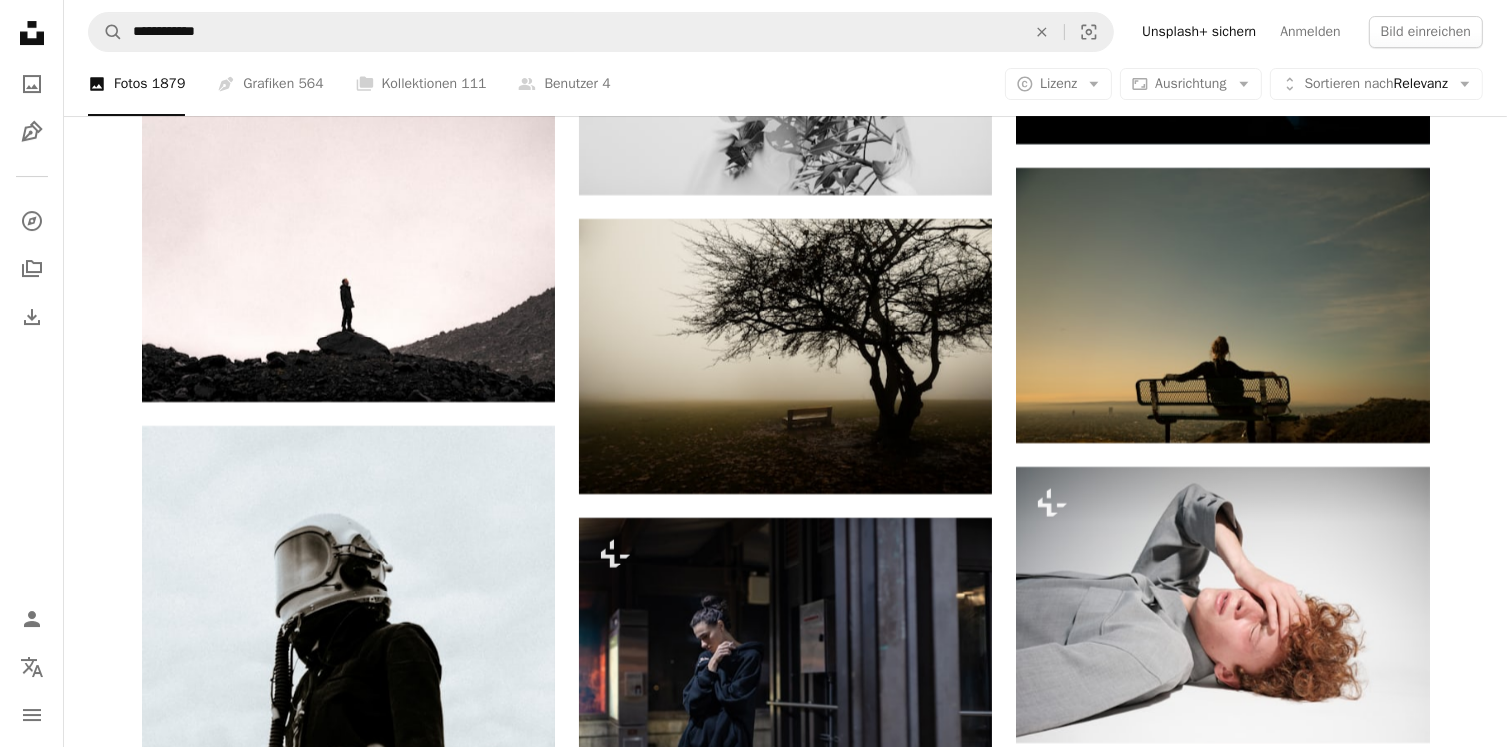 scroll, scrollTop: 150290, scrollLeft: 0, axis: vertical 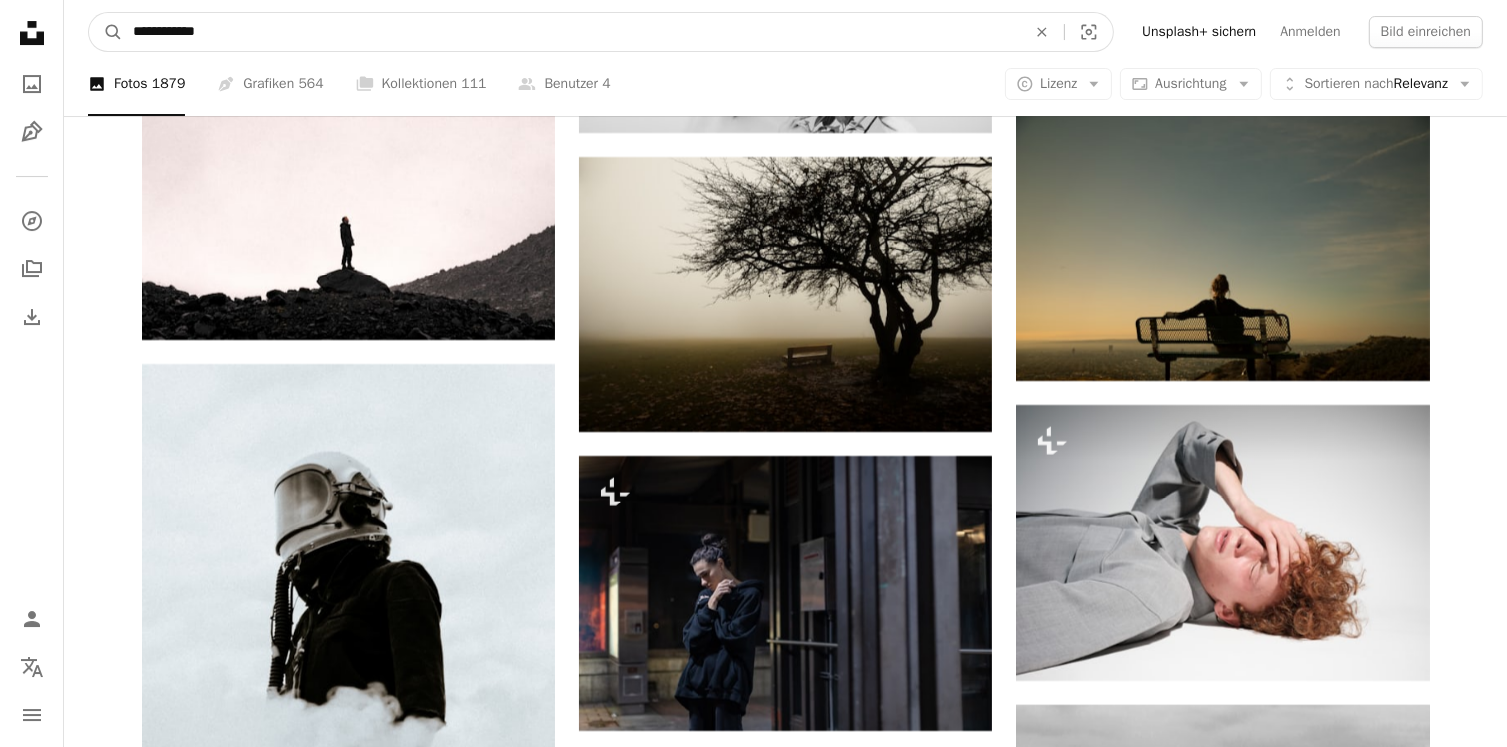click on "**********" at bounding box center (571, 32) 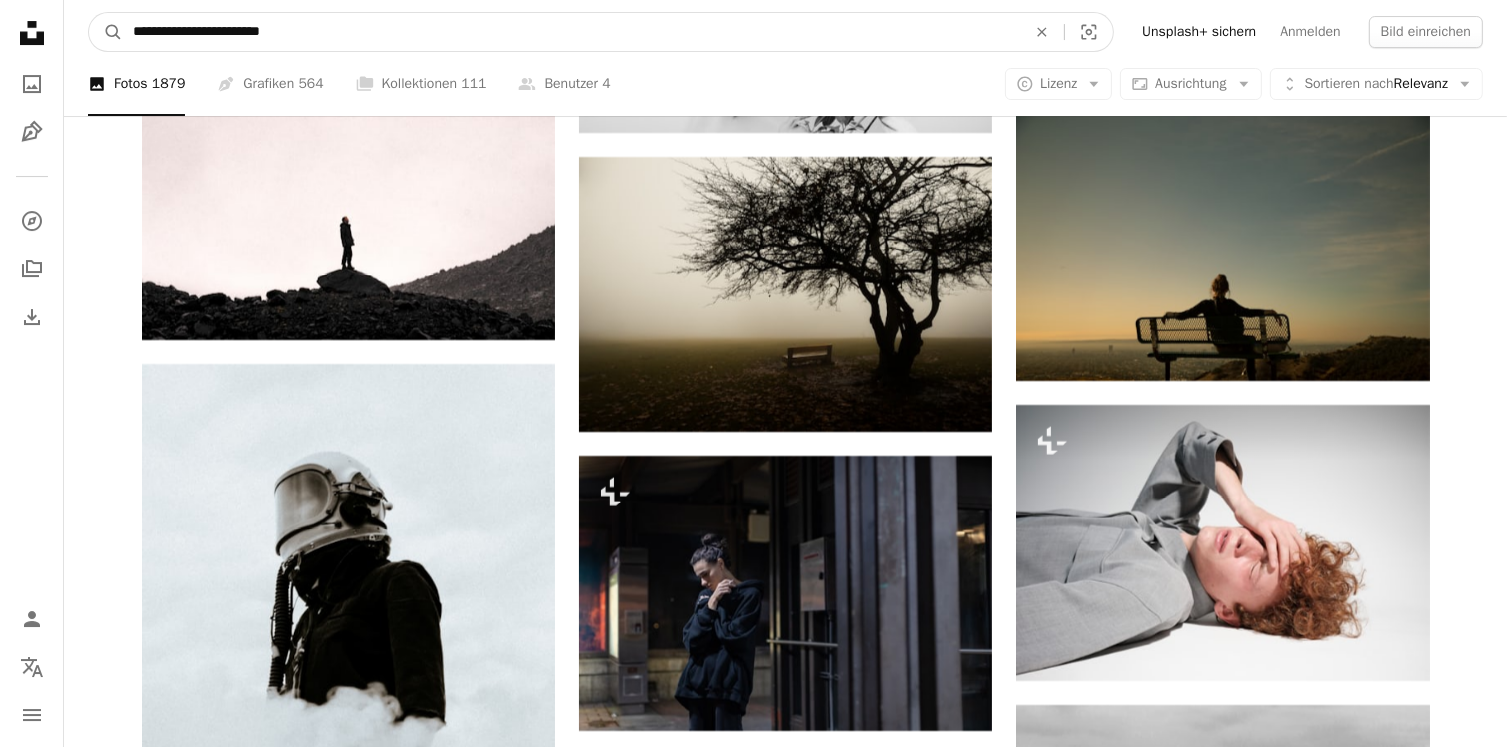 type on "**********" 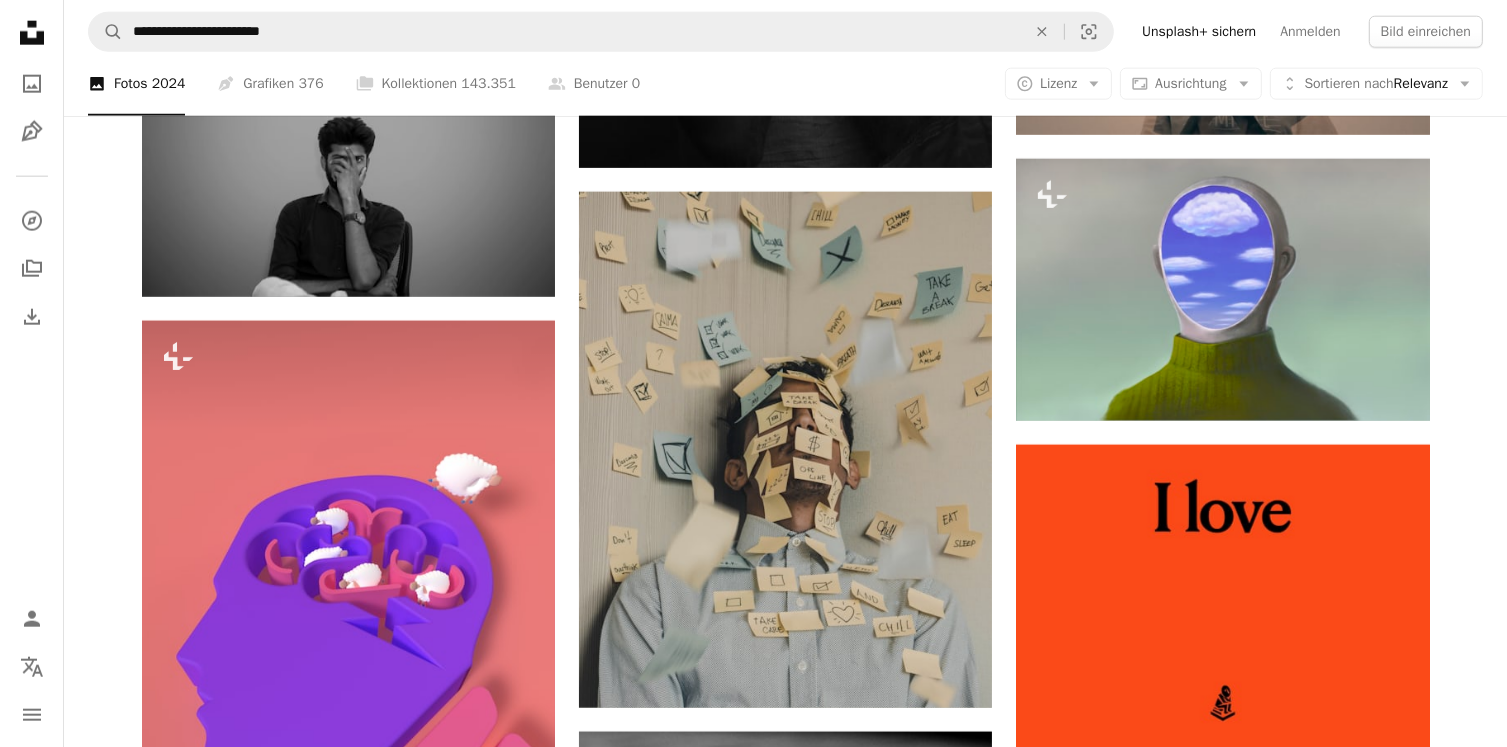 scroll, scrollTop: 2436, scrollLeft: 0, axis: vertical 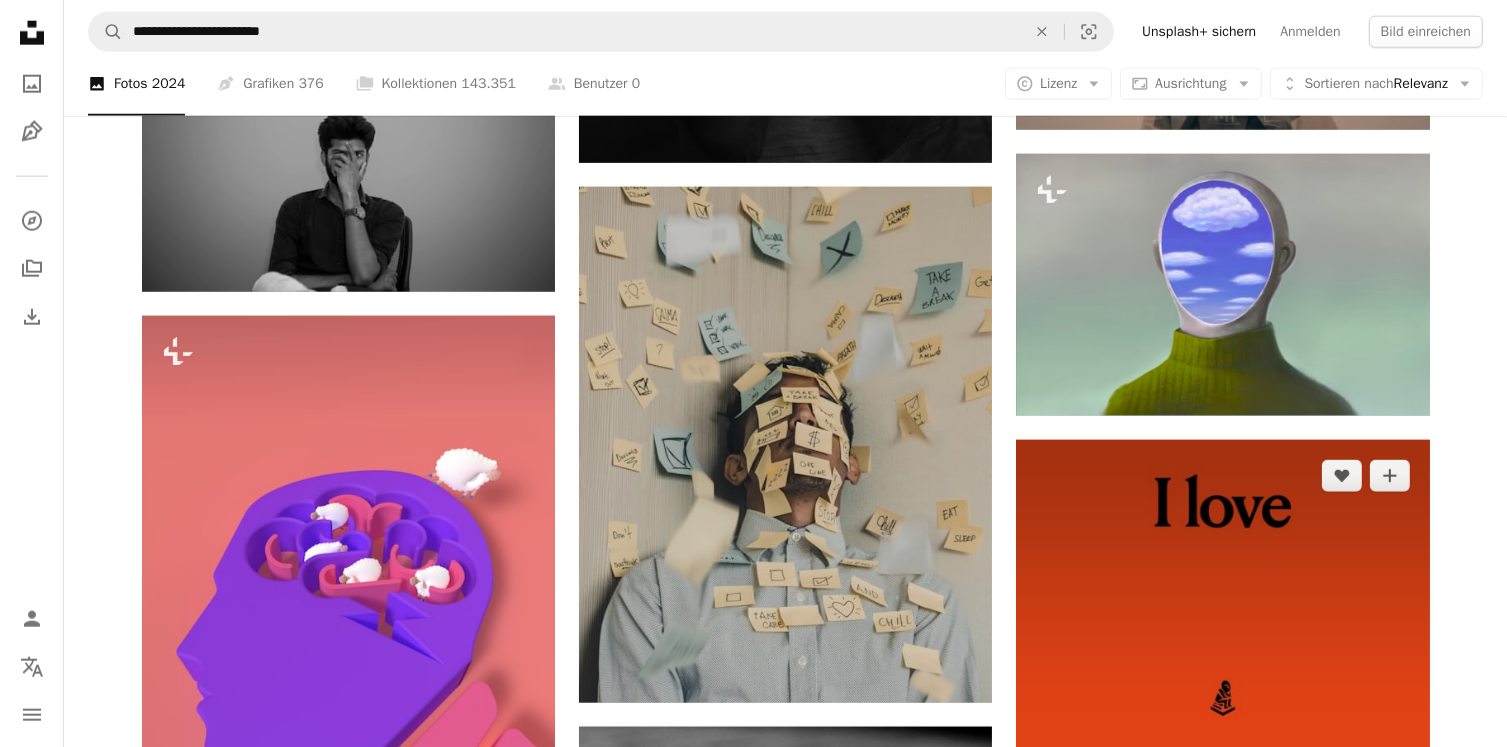 click at bounding box center (1222, 750) 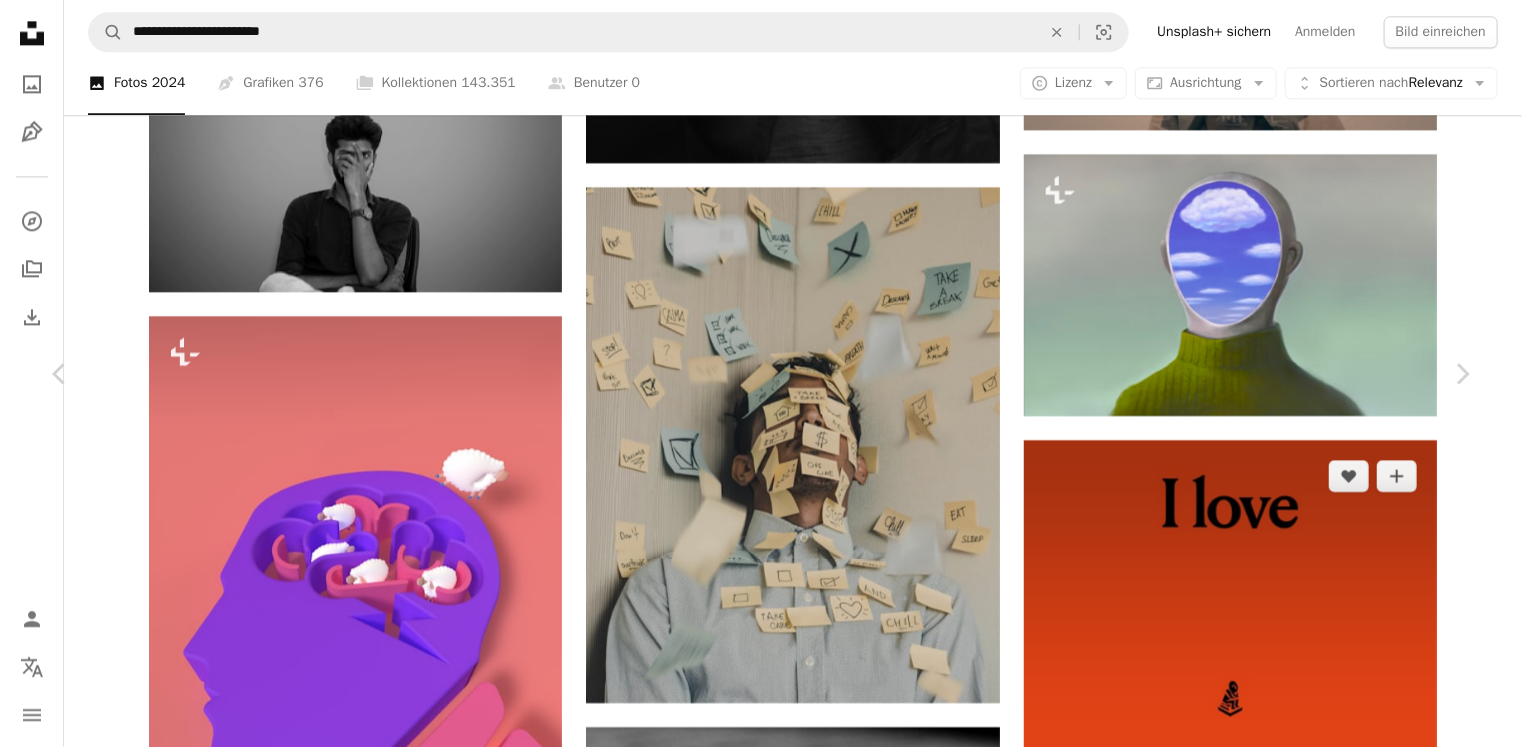 click on "An X shape" at bounding box center [20, 20] 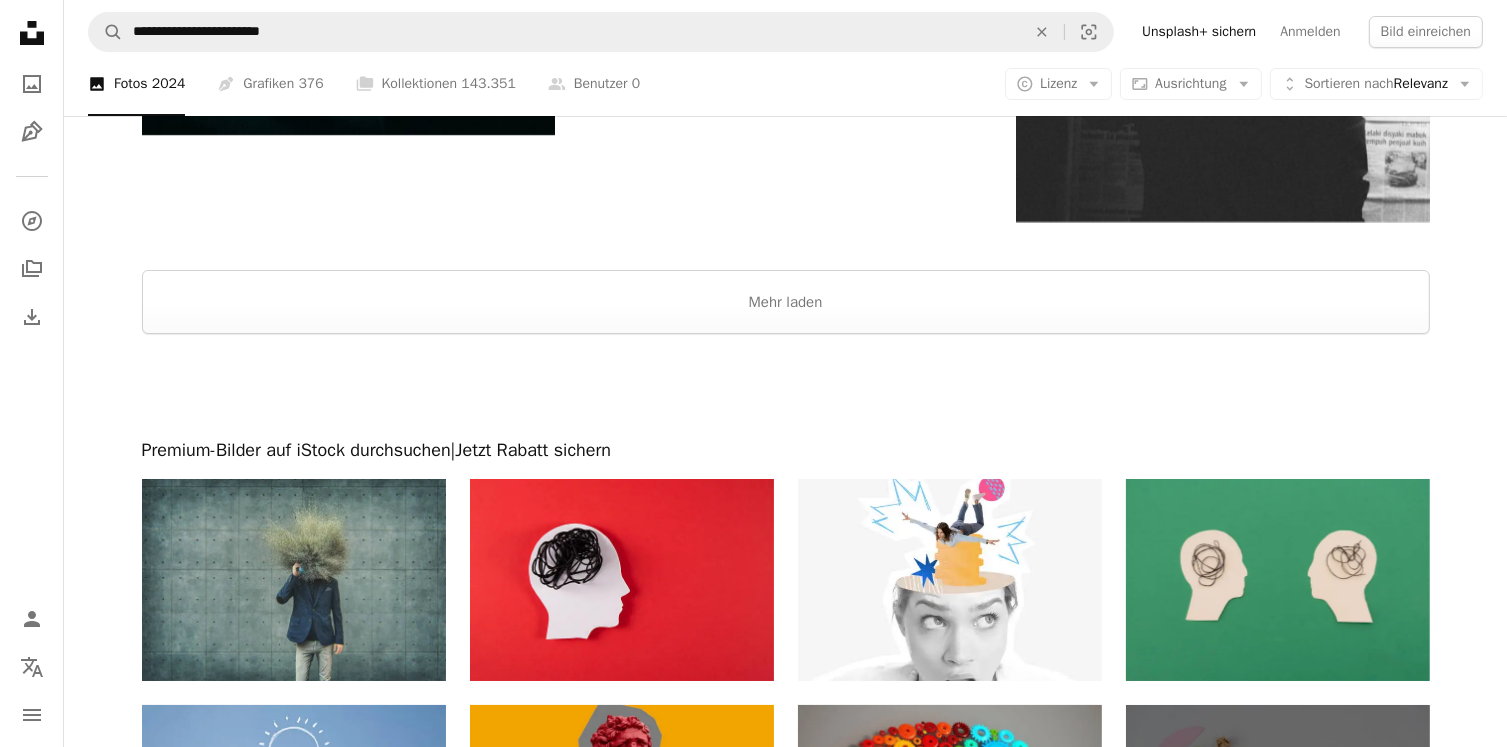 scroll, scrollTop: 7408, scrollLeft: 0, axis: vertical 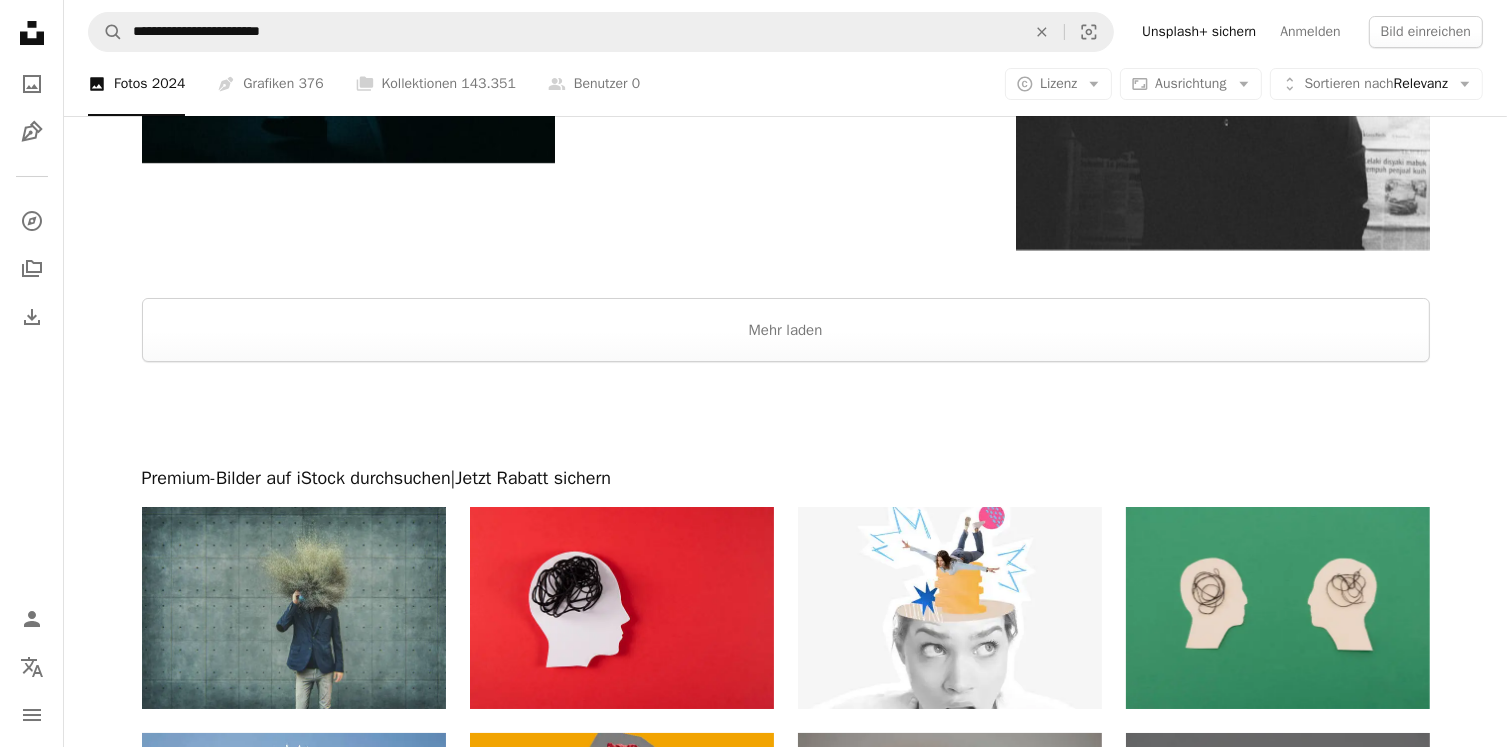 click on "Mehr laden" at bounding box center (786, 330) 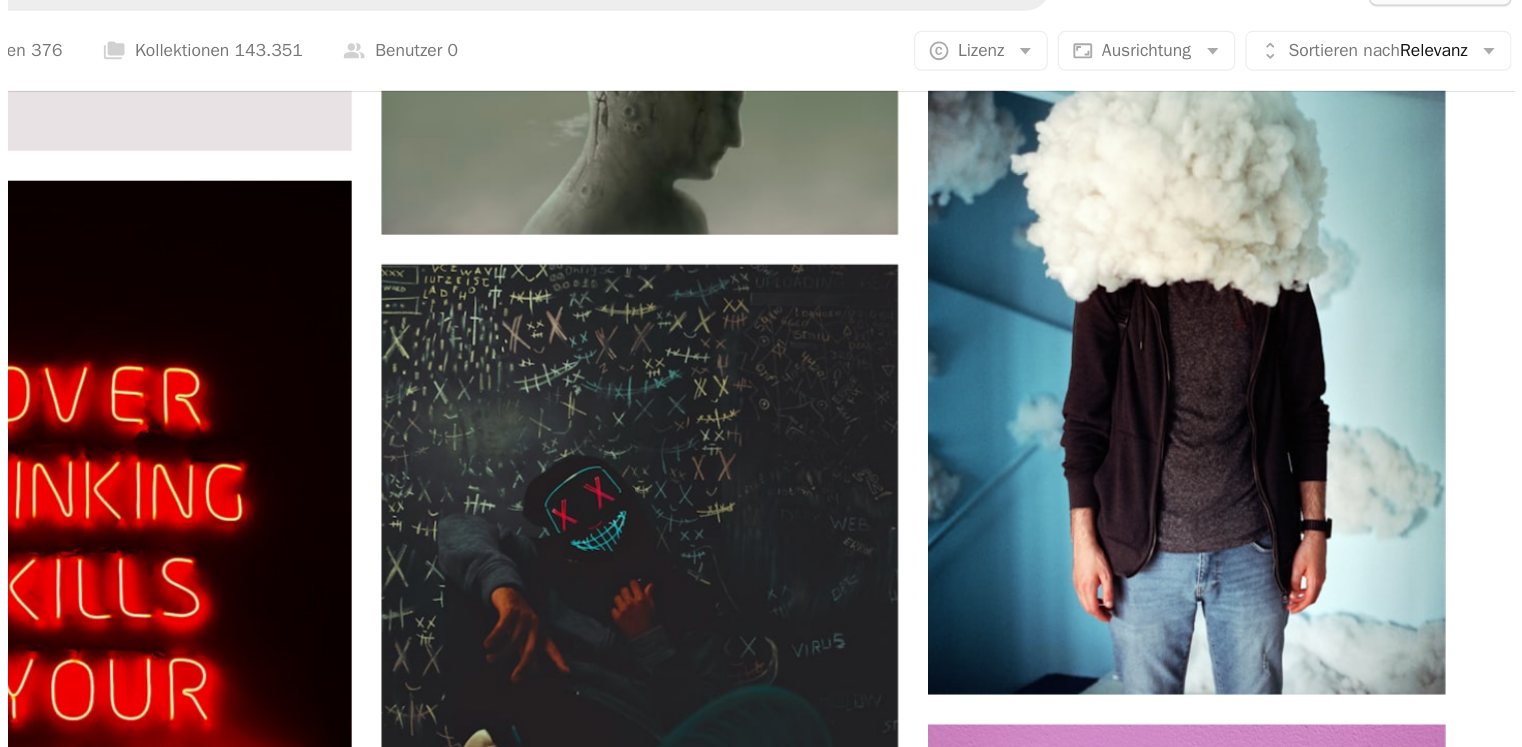 scroll, scrollTop: 1080, scrollLeft: 0, axis: vertical 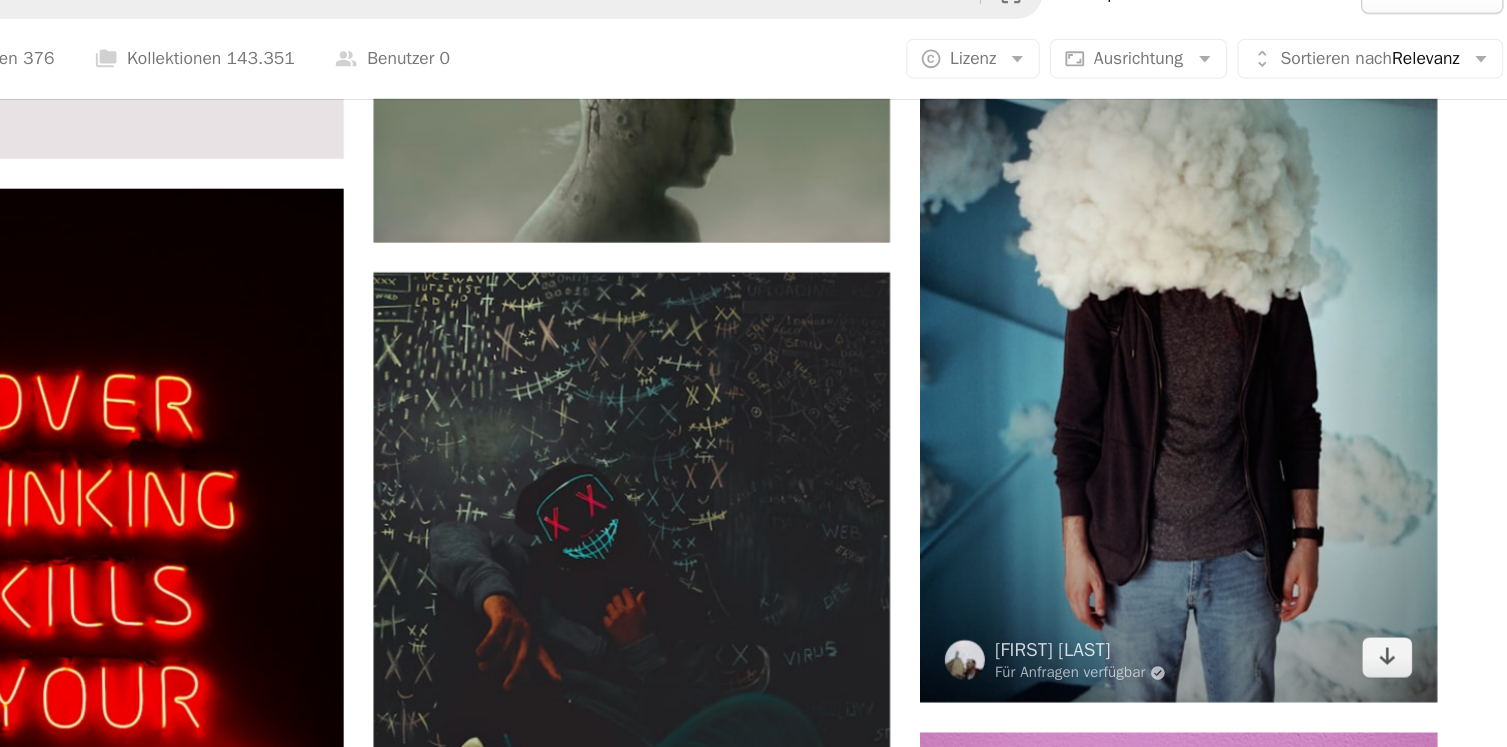 click at bounding box center [1222, 289] 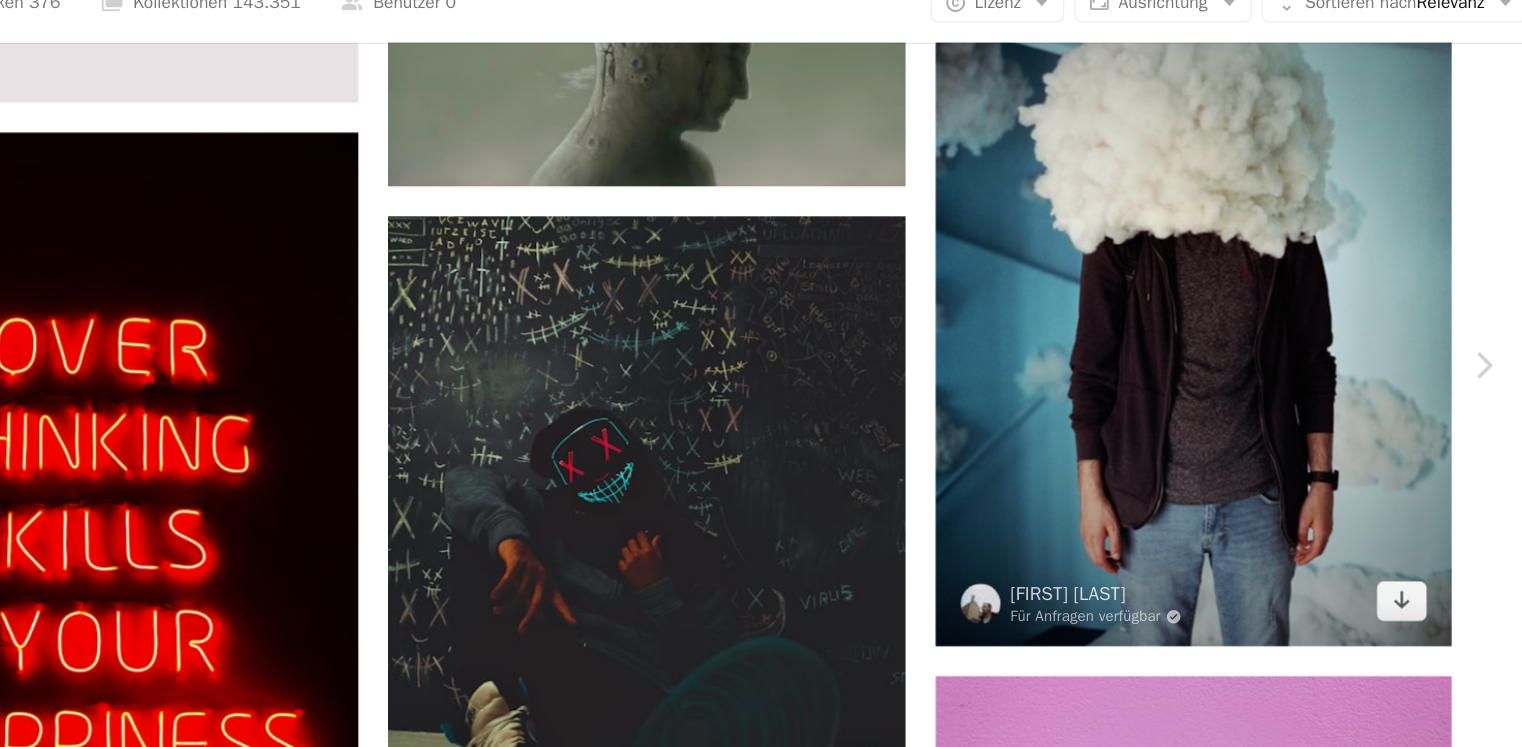 scroll, scrollTop: 1080, scrollLeft: 0, axis: vertical 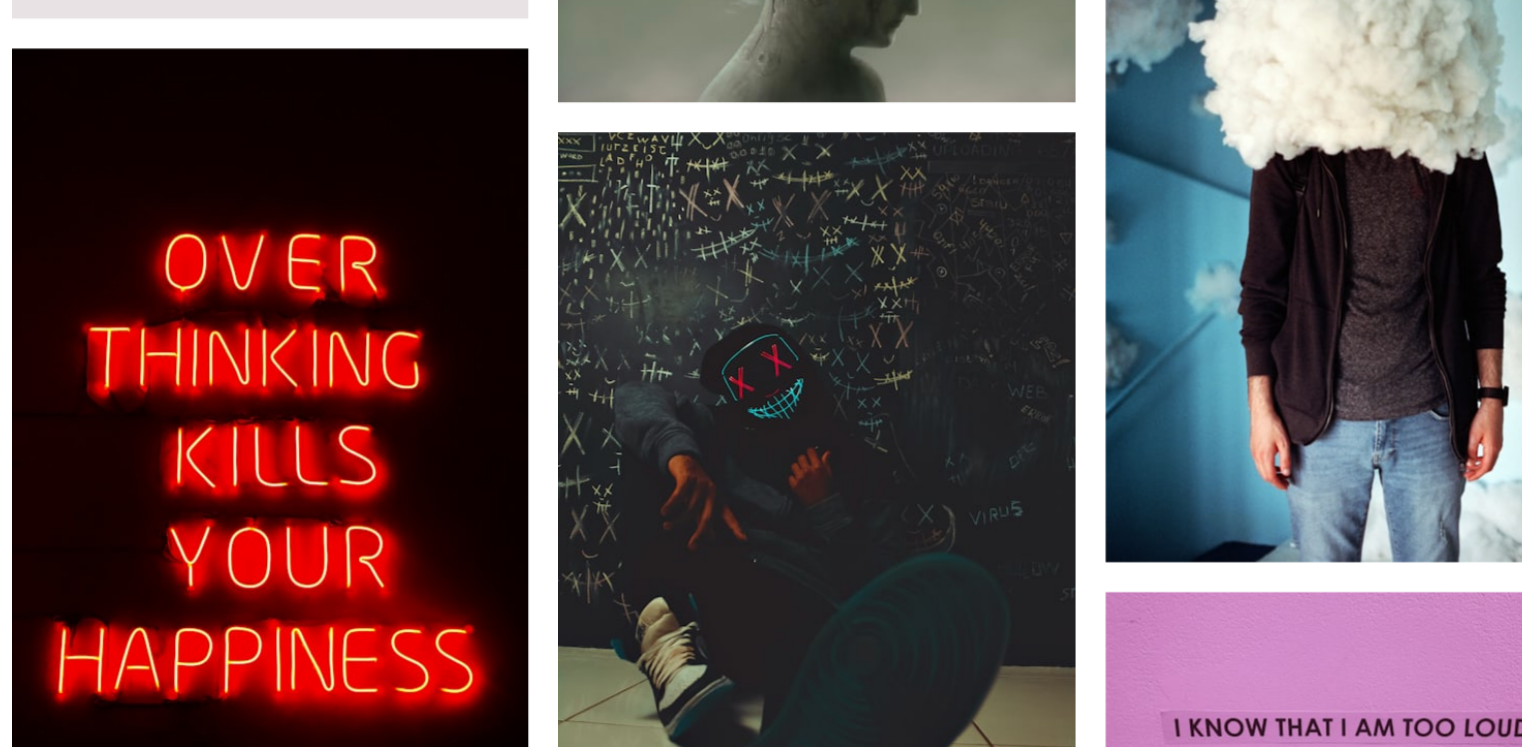 click at bounding box center (339, 13384) 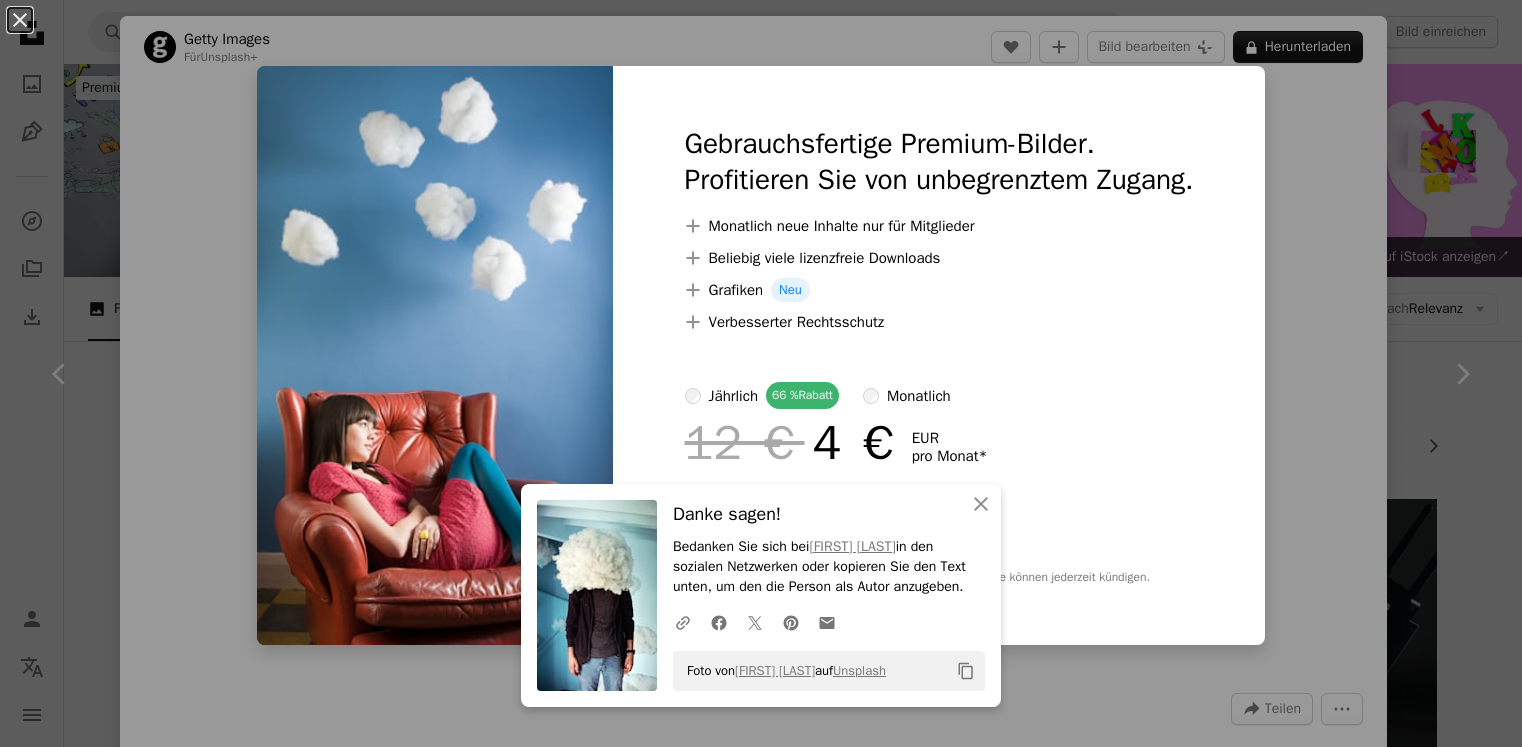 scroll, scrollTop: 1080, scrollLeft: 0, axis: vertical 